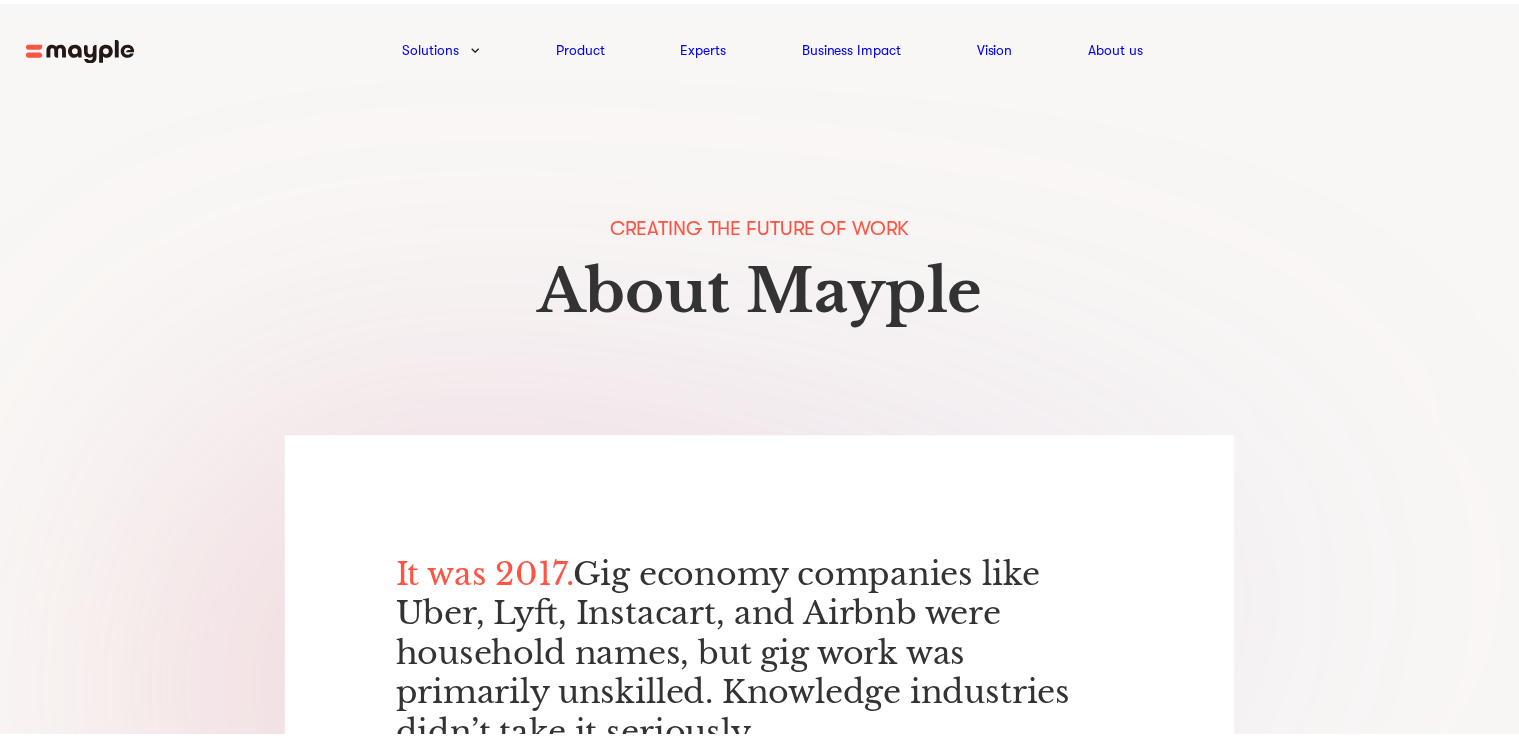 scroll, scrollTop: 0, scrollLeft: 0, axis: both 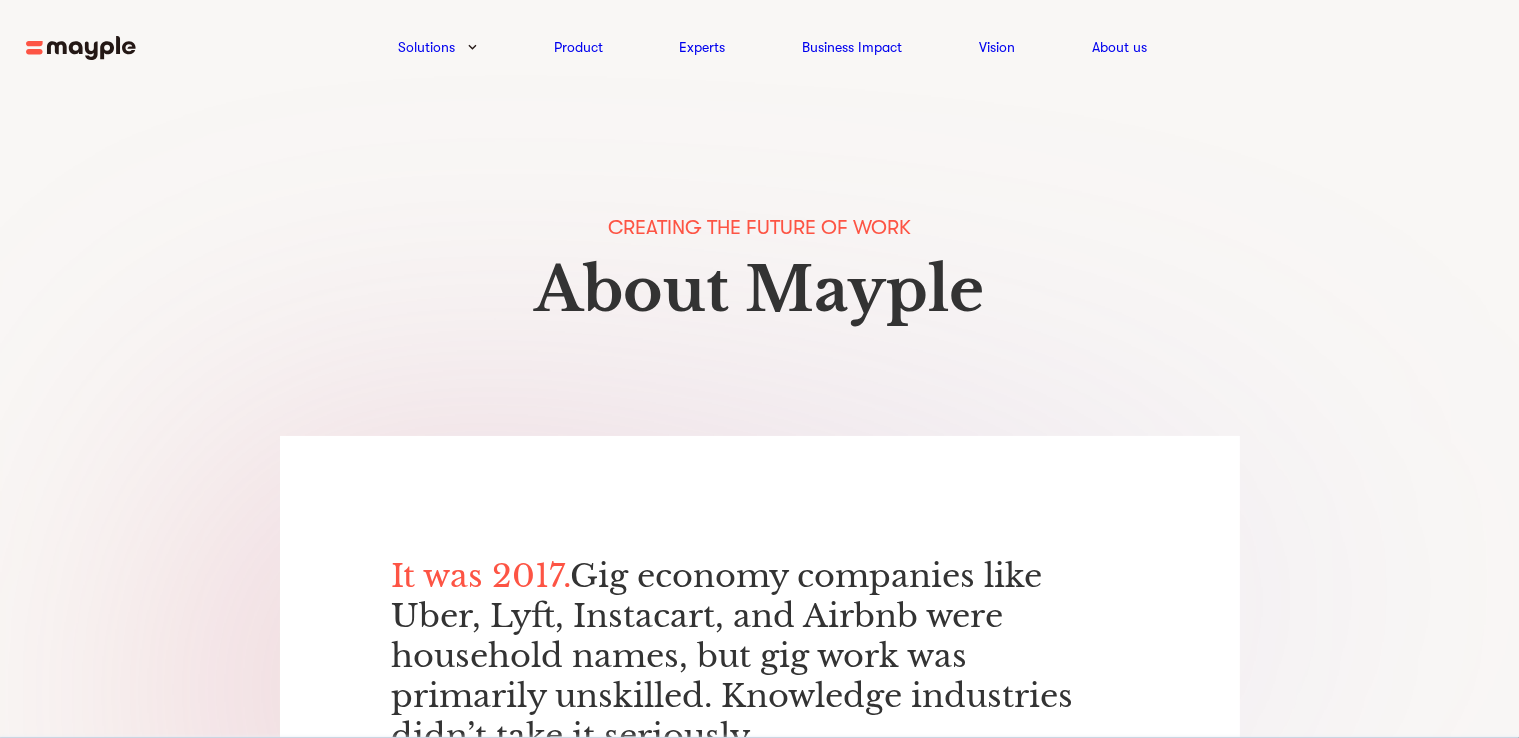 drag, startPoint x: 1524, startPoint y: 62, endPoint x: 1479, endPoint y: 23, distance: 59.548298 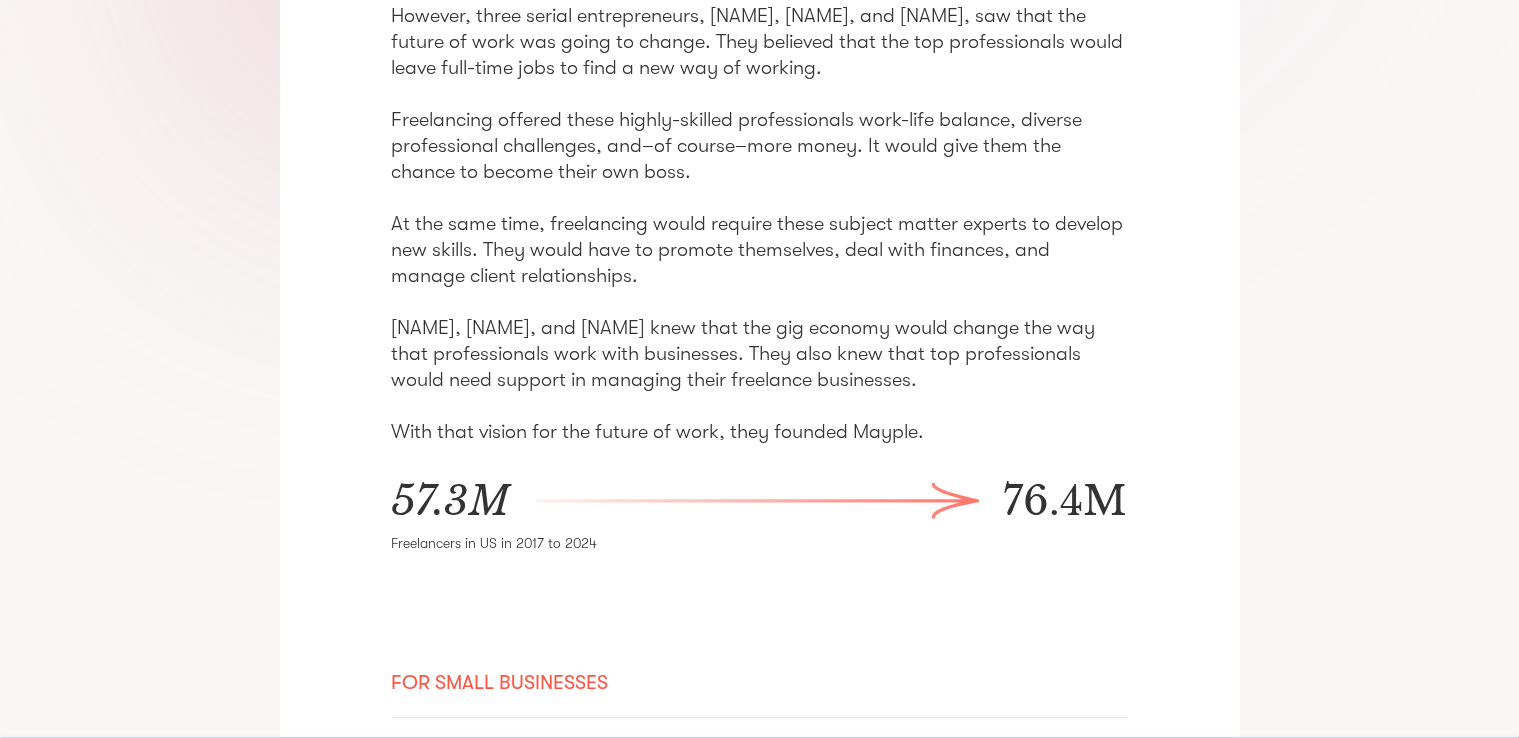 scroll, scrollTop: 0, scrollLeft: 0, axis: both 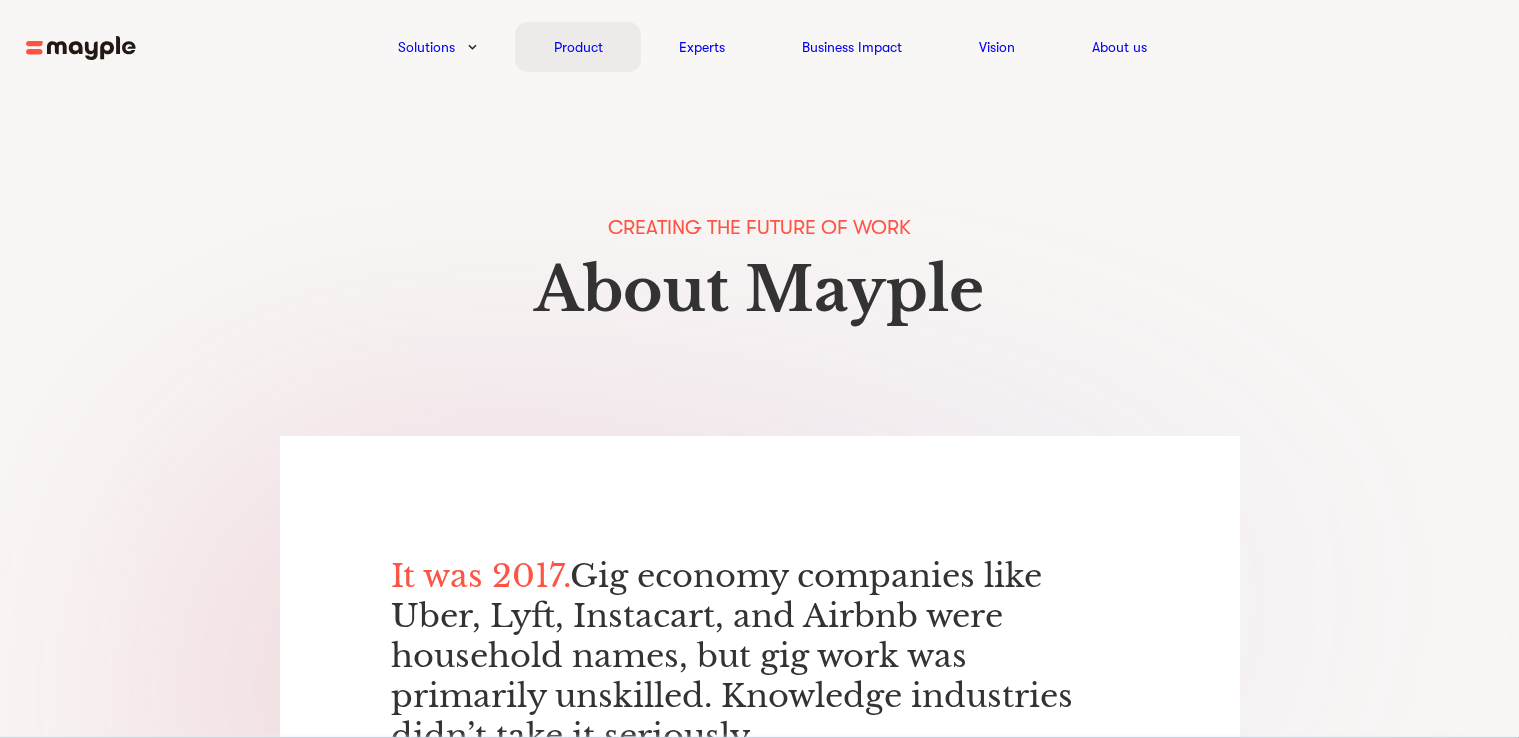 click on "Product" at bounding box center (578, 47) 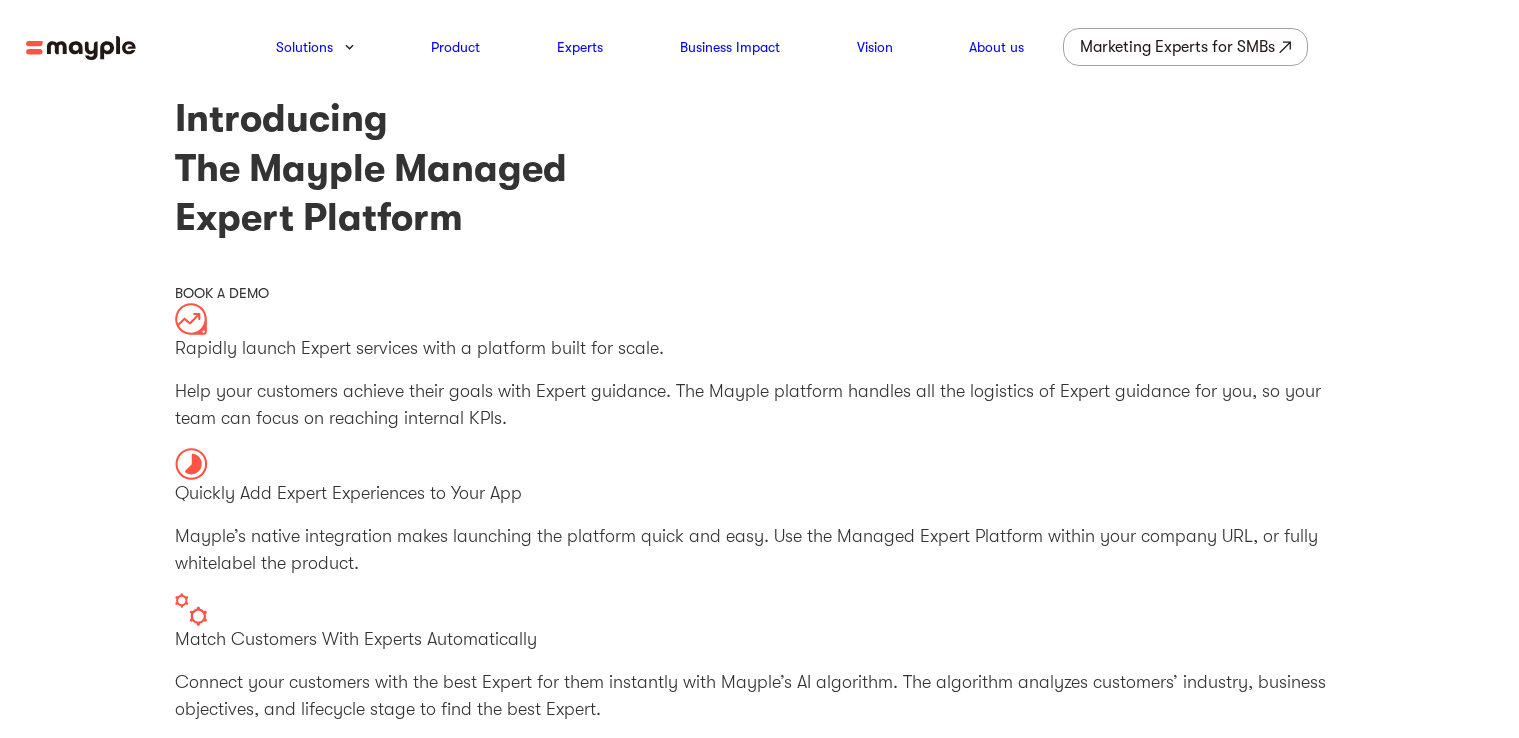 scroll, scrollTop: 0, scrollLeft: 0, axis: both 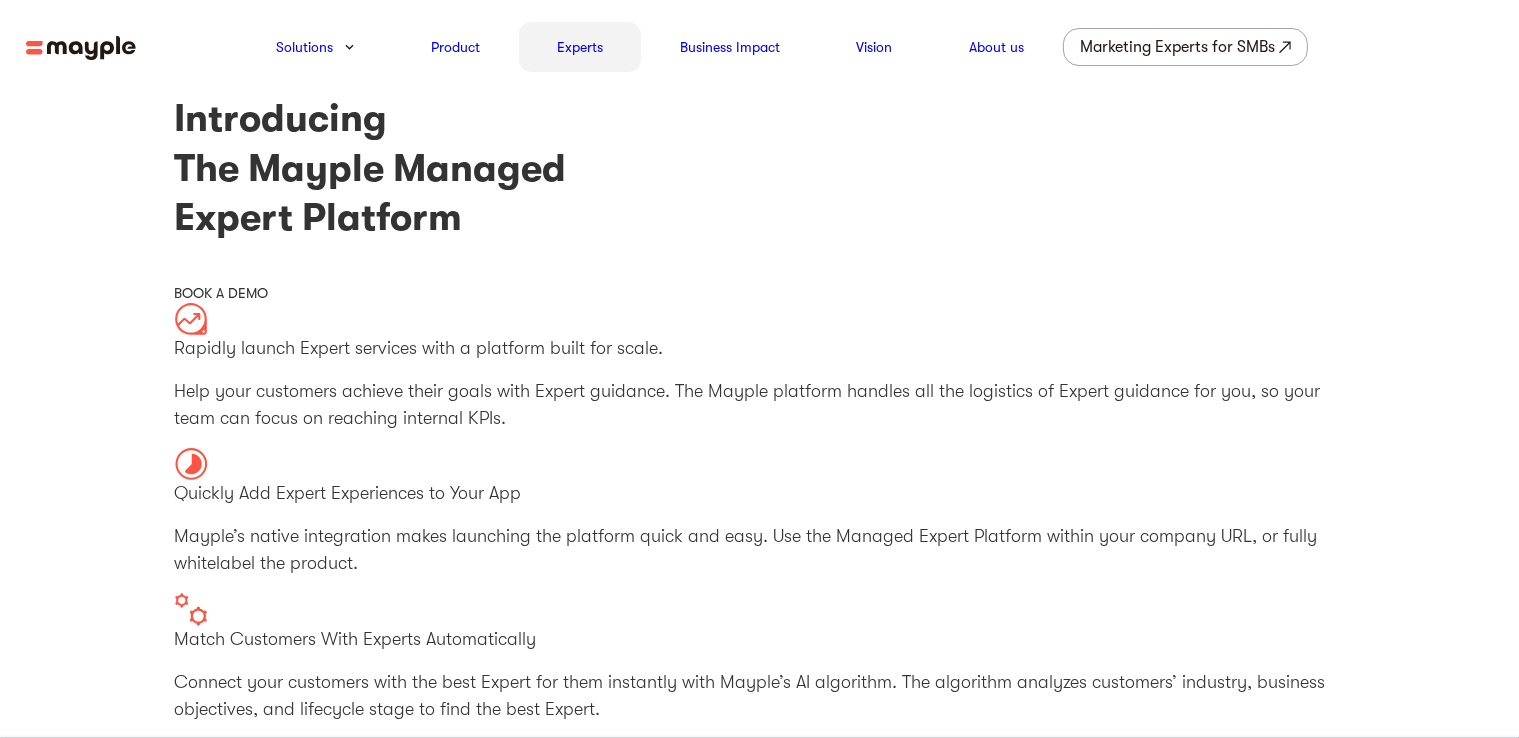 click on "Experts" at bounding box center (580, 47) 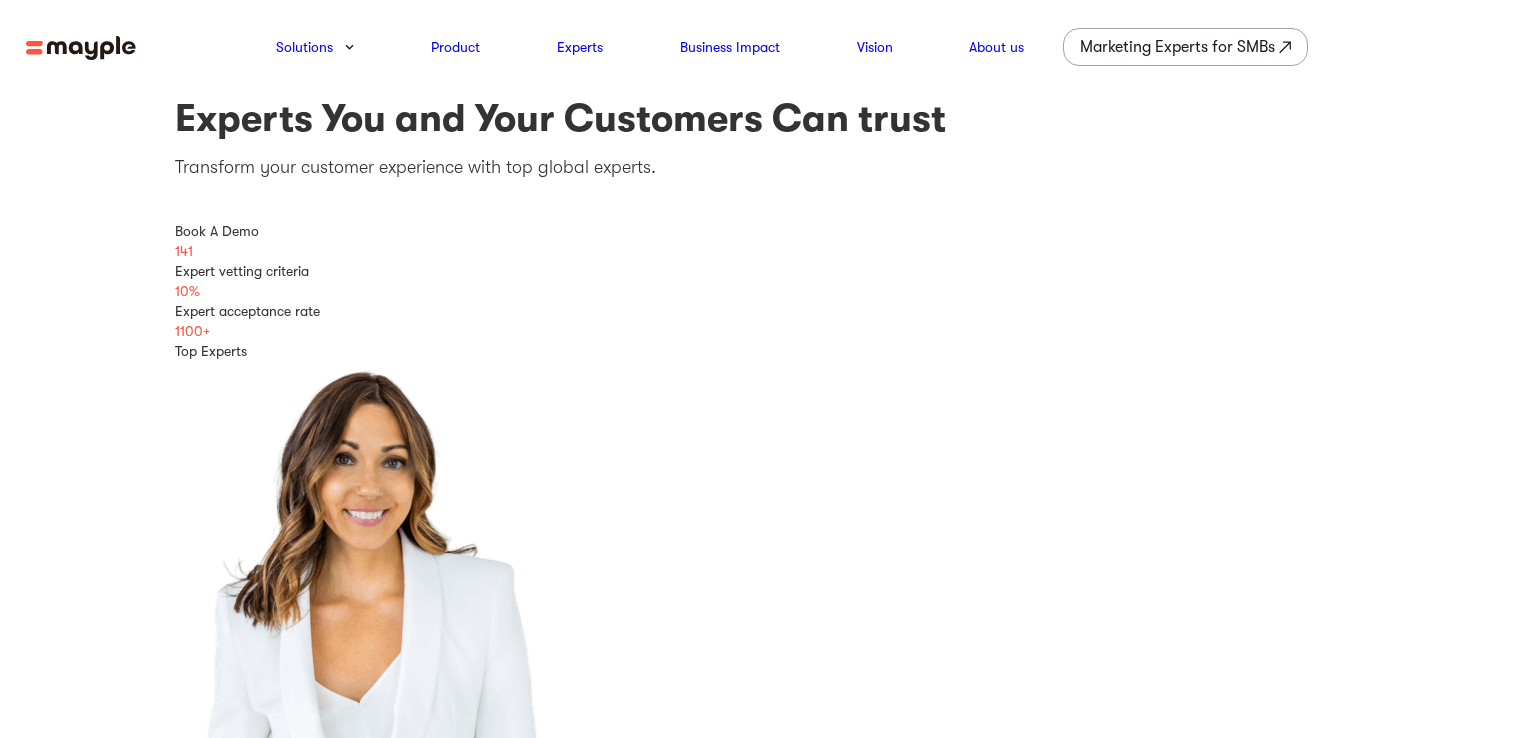 scroll, scrollTop: 0, scrollLeft: 0, axis: both 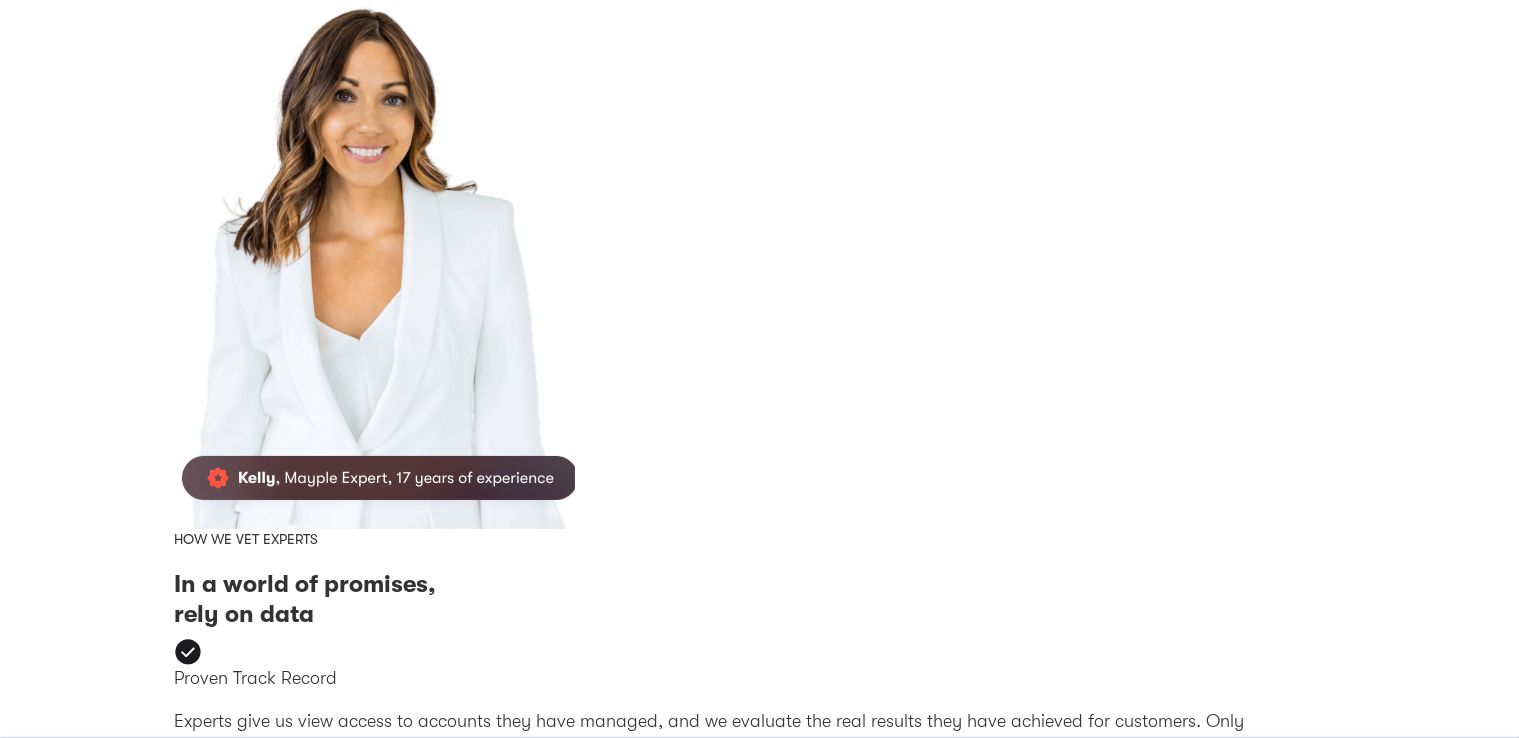 click on "Experts You and Your Customers Can trust
Transform your customer experience with top global experts.
Book A Demo
141
Expert vetting criteria
10%
Expert acceptance rate
1100+
Top Experts" at bounding box center [759, 129] 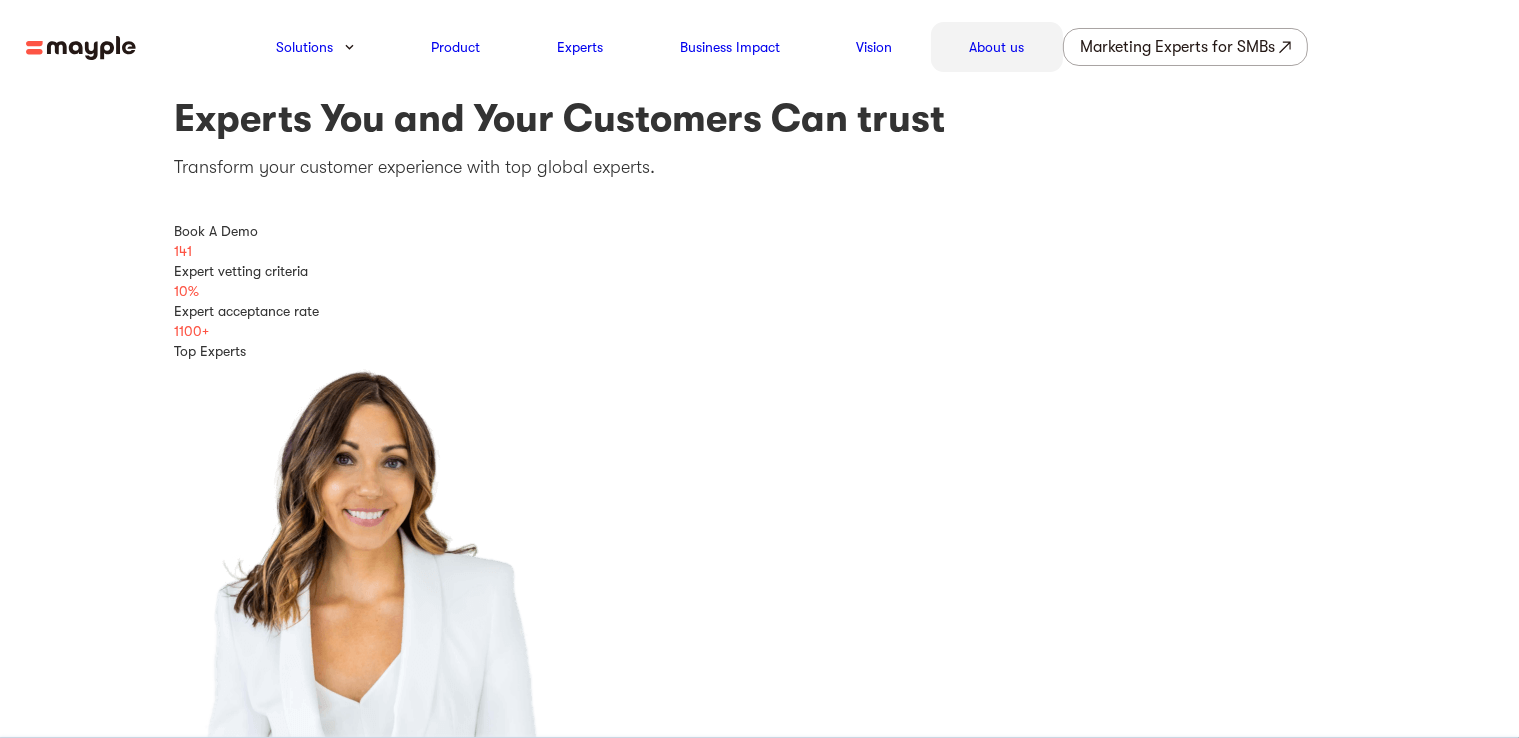 click on "About us" at bounding box center (996, 47) 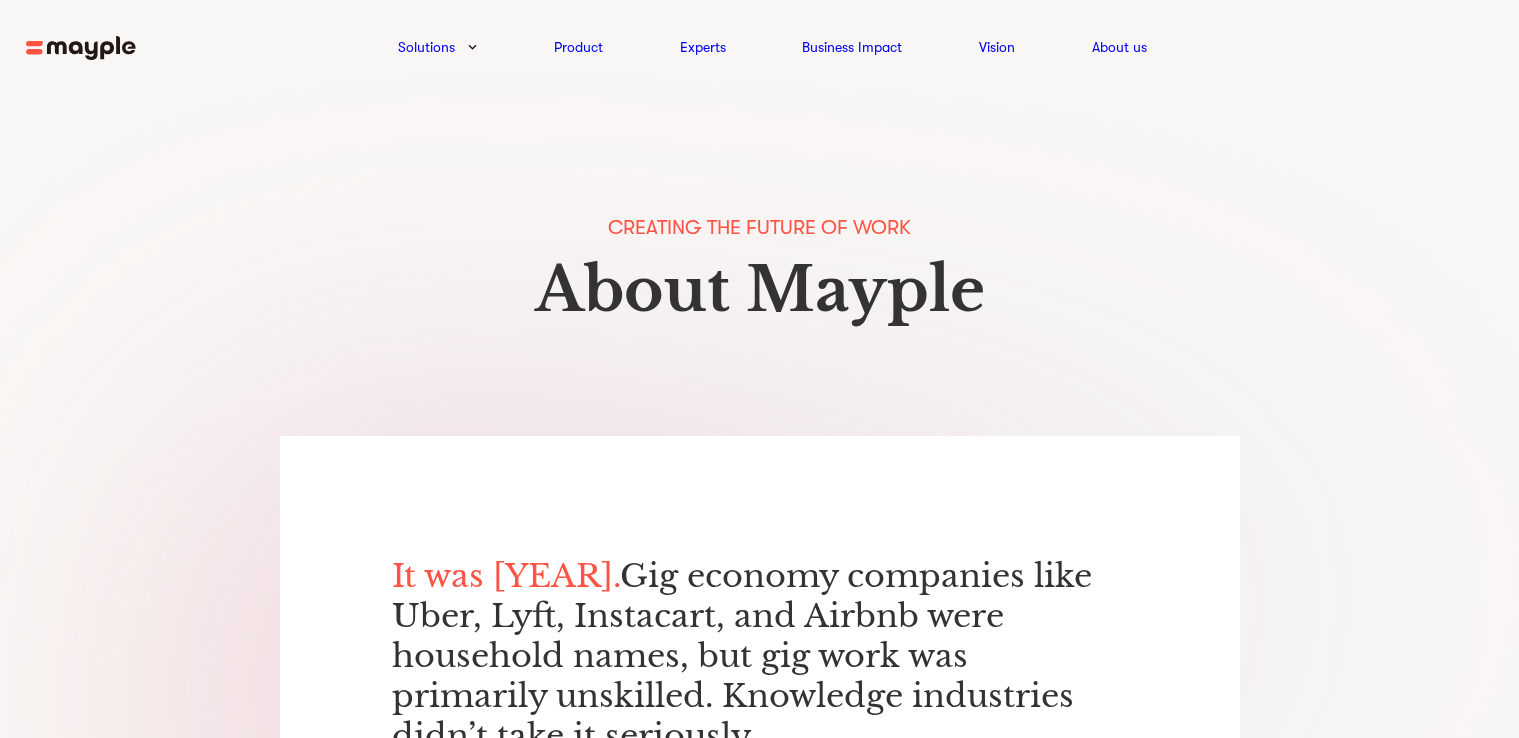 scroll, scrollTop: 0, scrollLeft: 0, axis: both 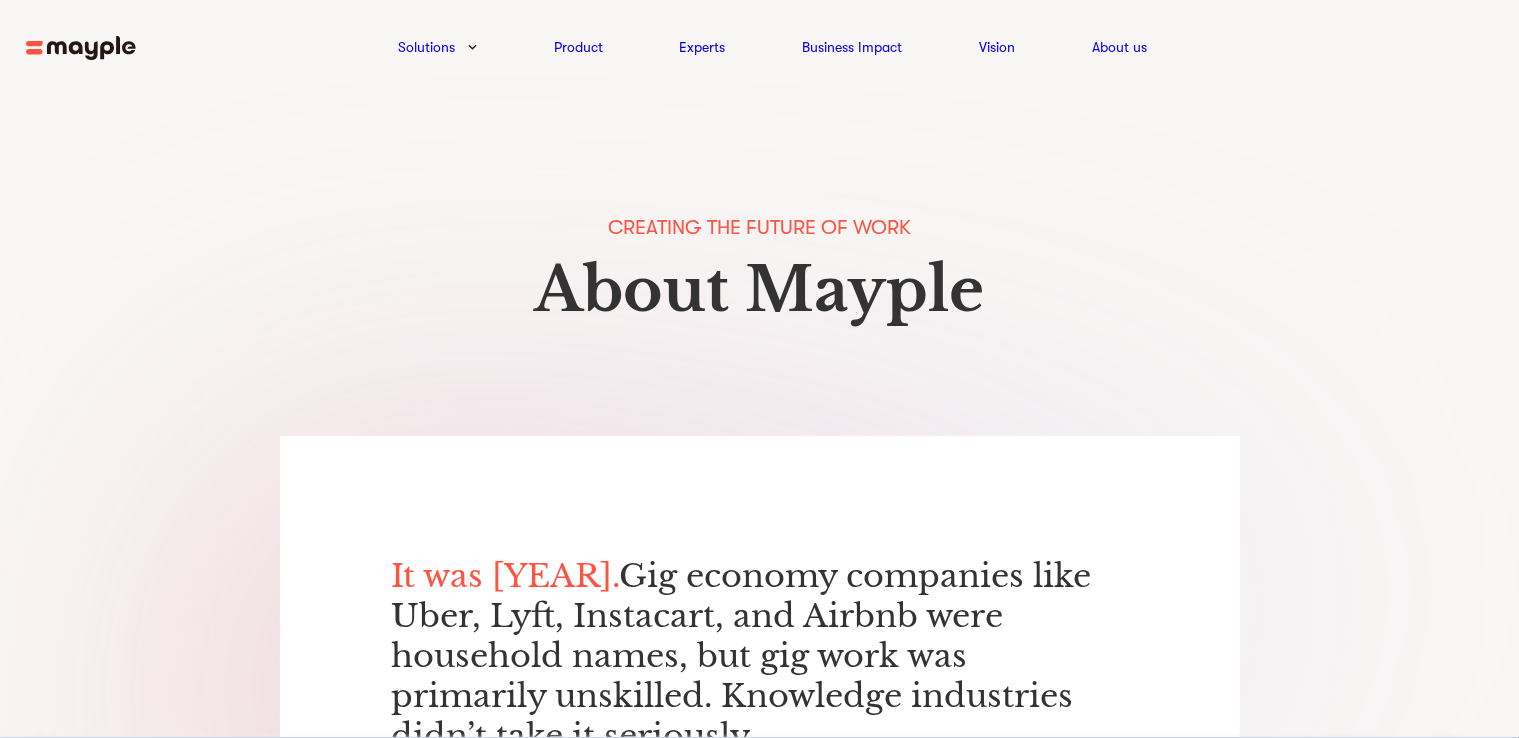 click on "Vision" at bounding box center (997, 47) 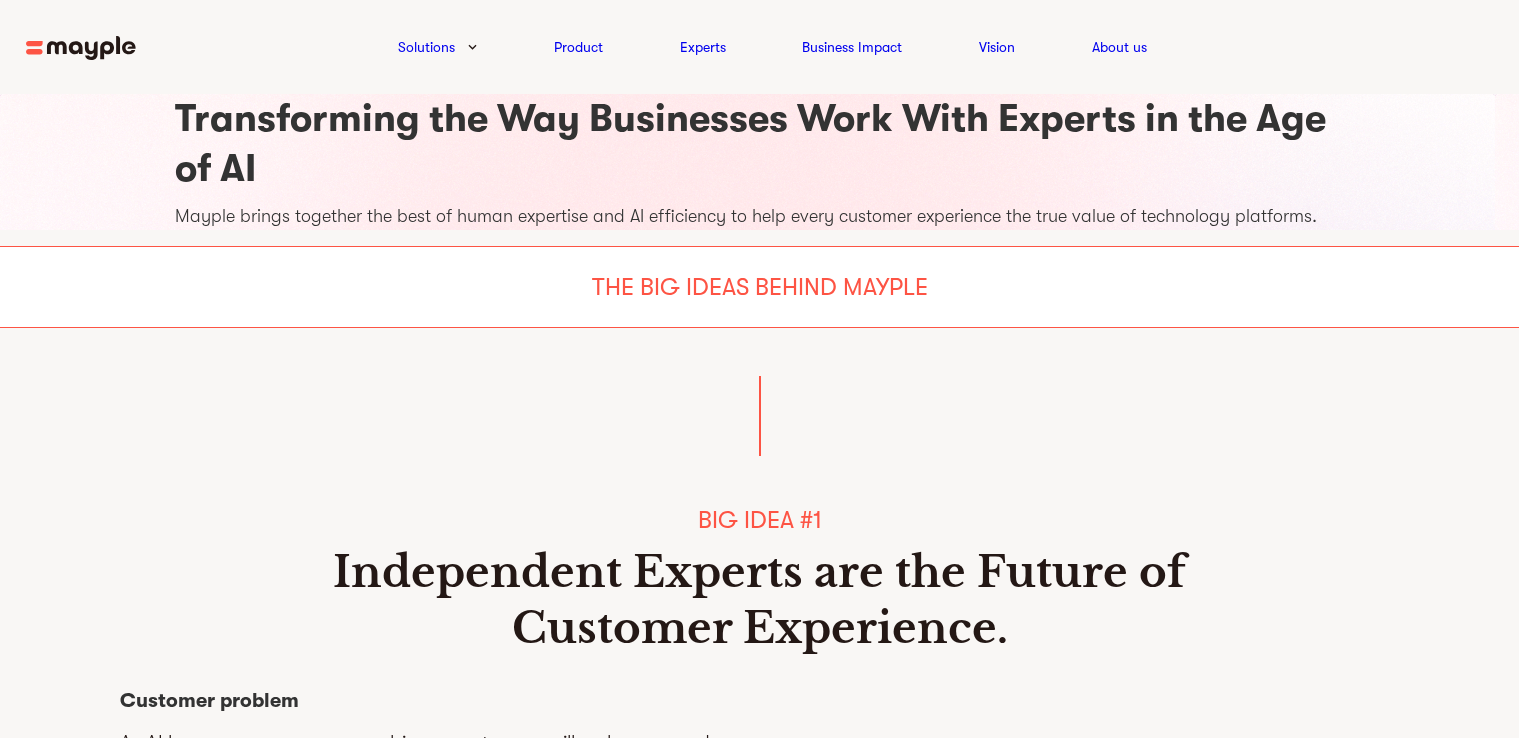 scroll, scrollTop: 0, scrollLeft: 0, axis: both 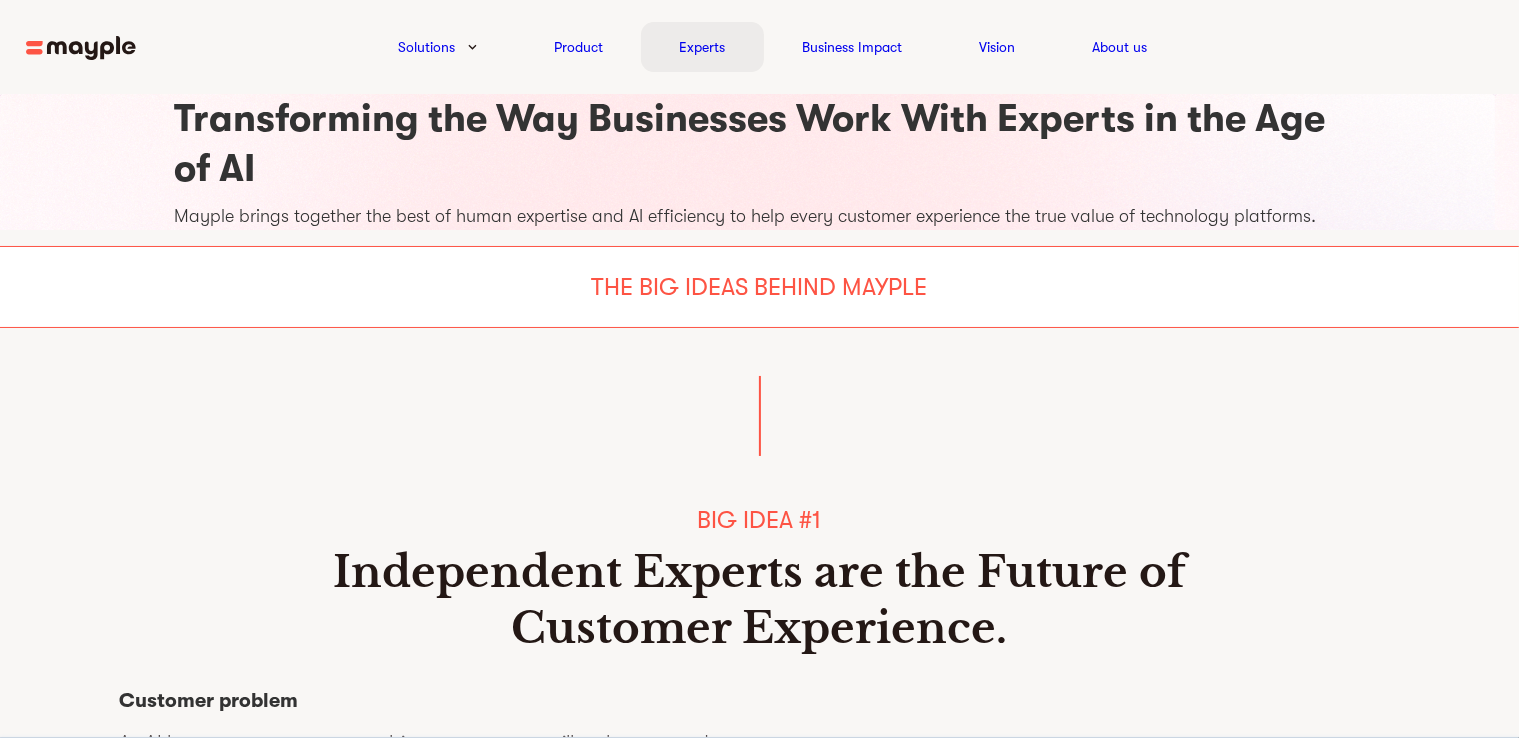 click on "Experts" at bounding box center (702, 47) 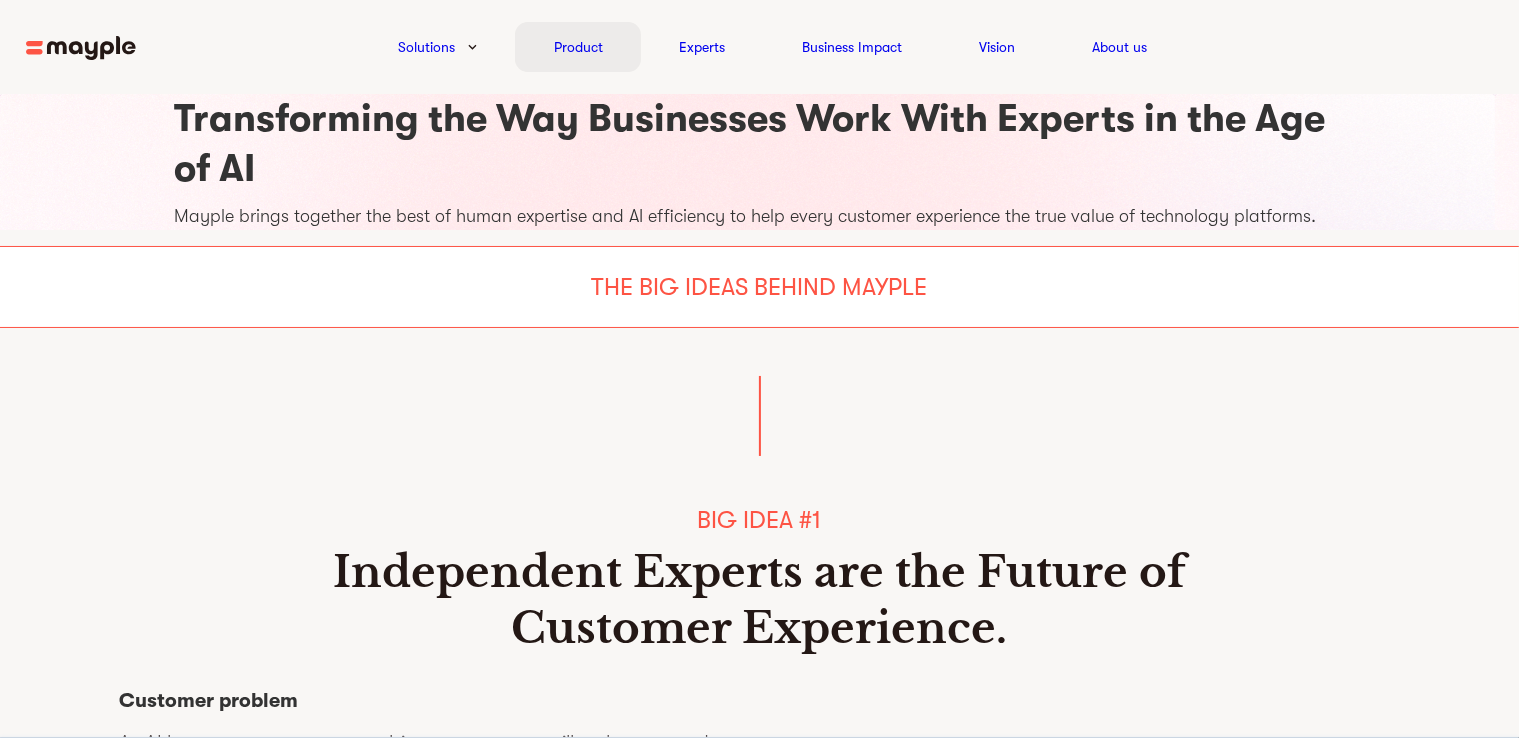 click on "Product" at bounding box center [578, 47] 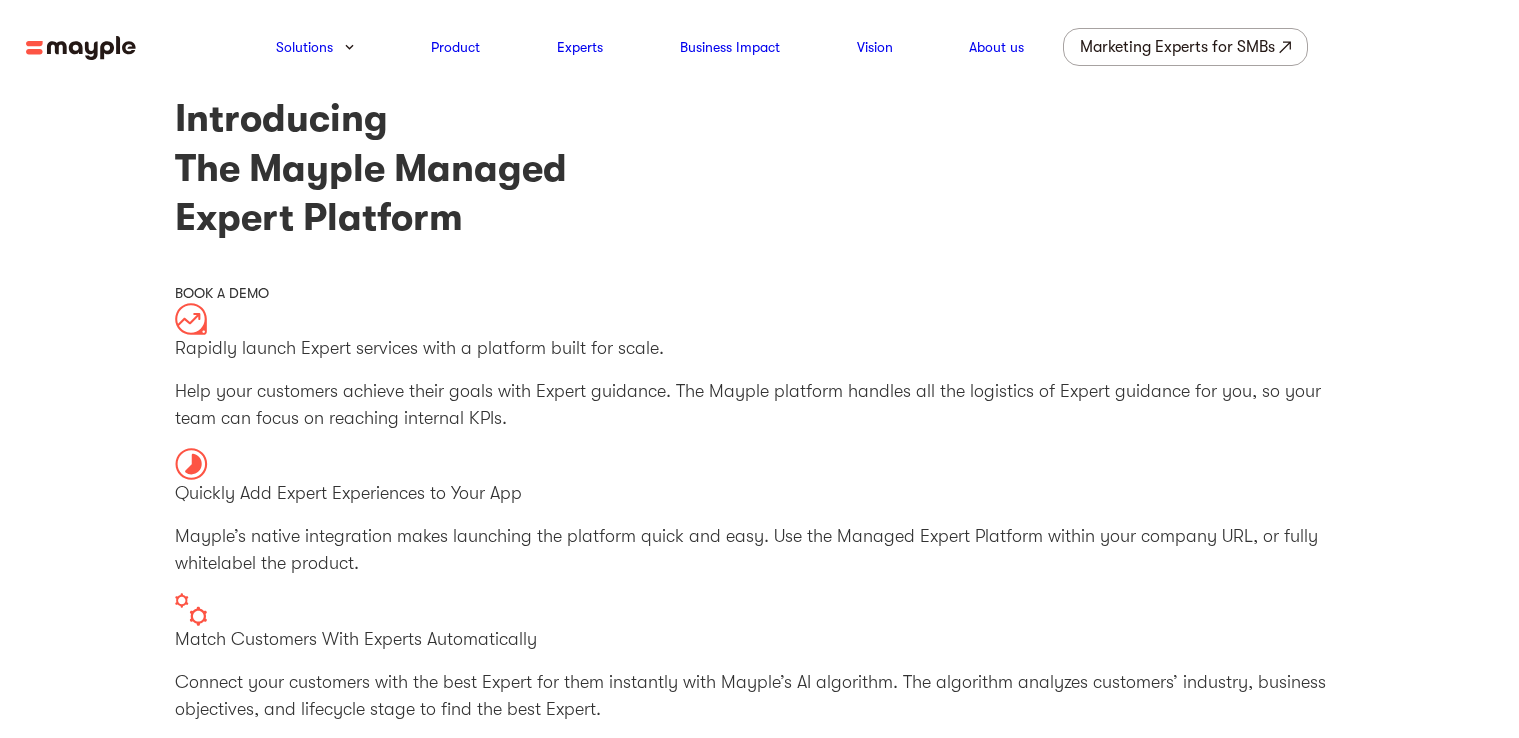 scroll, scrollTop: 0, scrollLeft: 0, axis: both 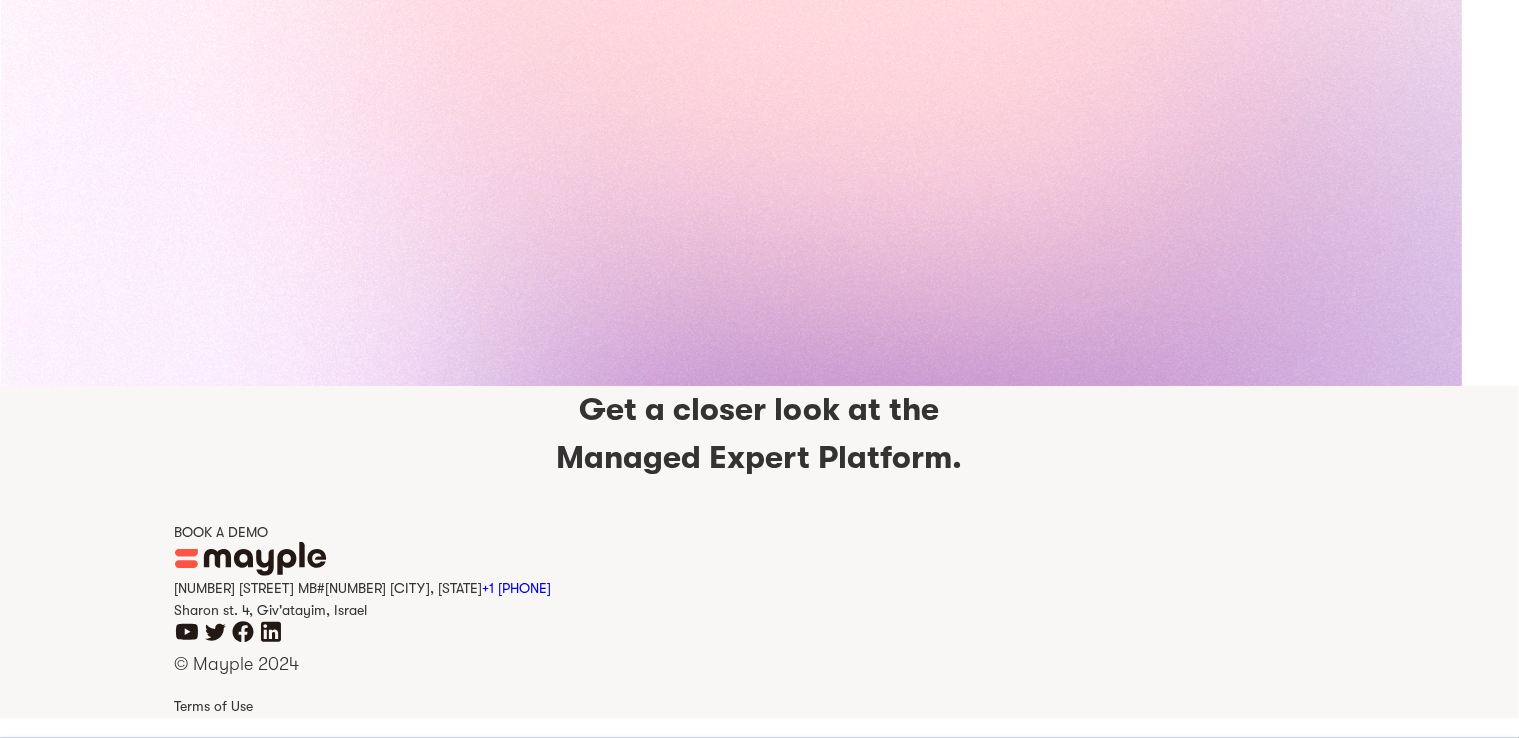 click 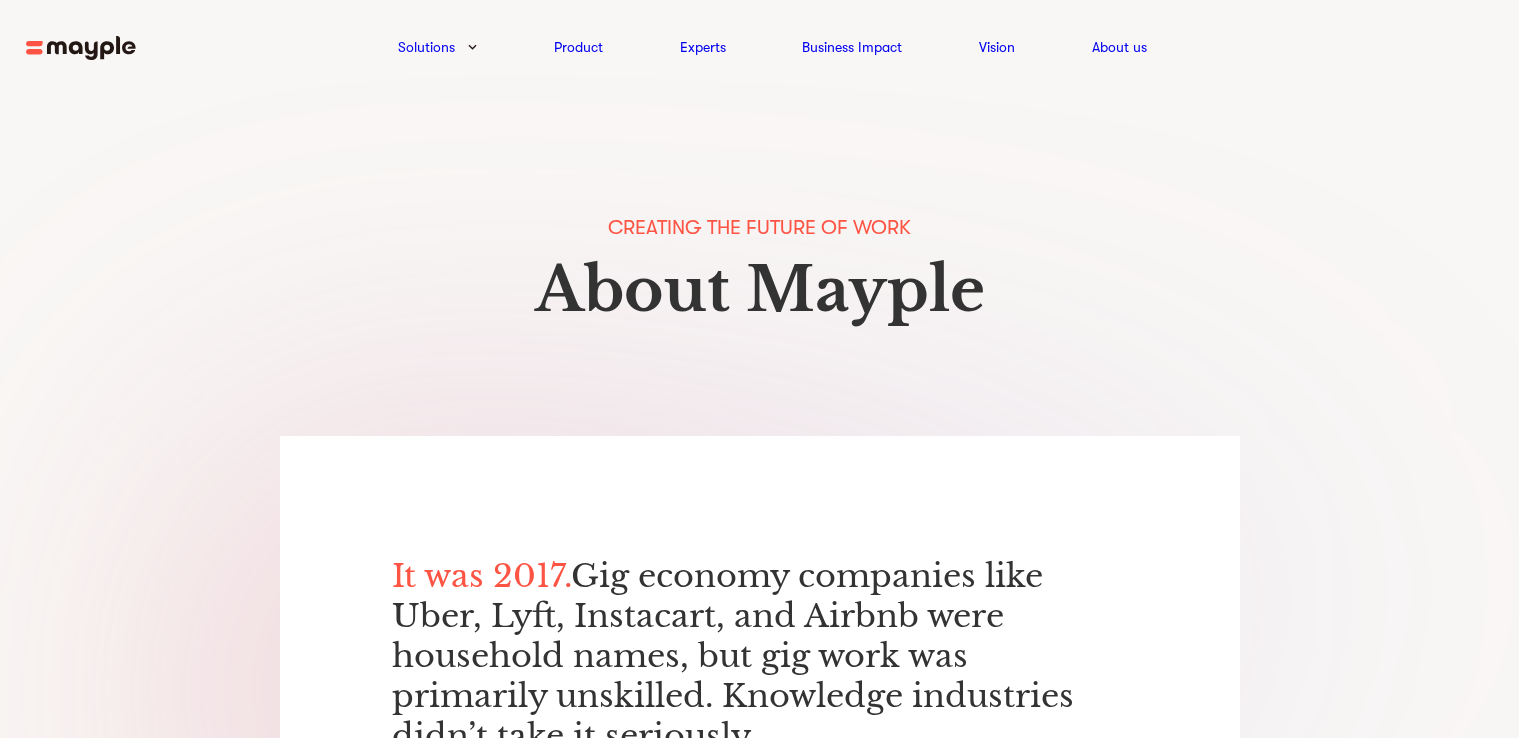 scroll, scrollTop: 0, scrollLeft: 0, axis: both 